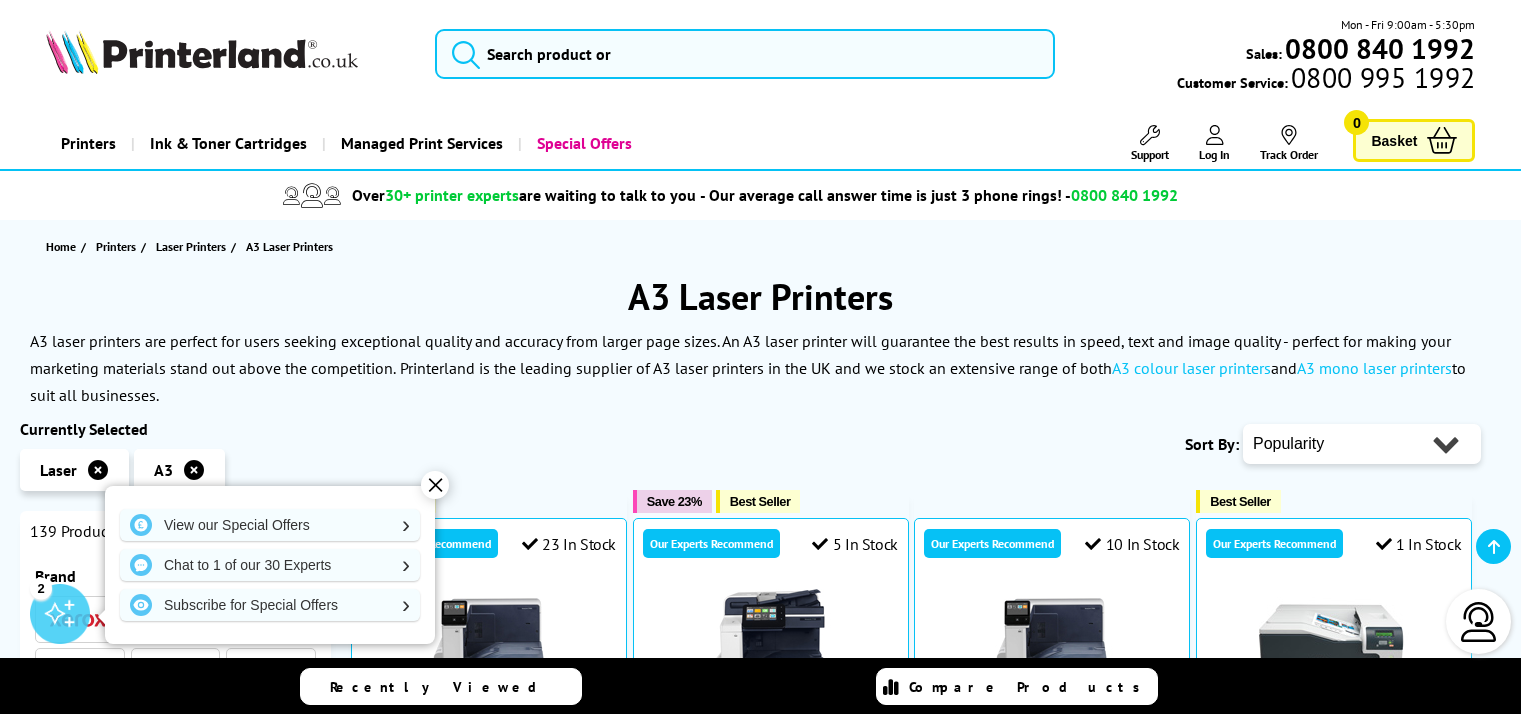 scroll, scrollTop: 300, scrollLeft: 0, axis: vertical 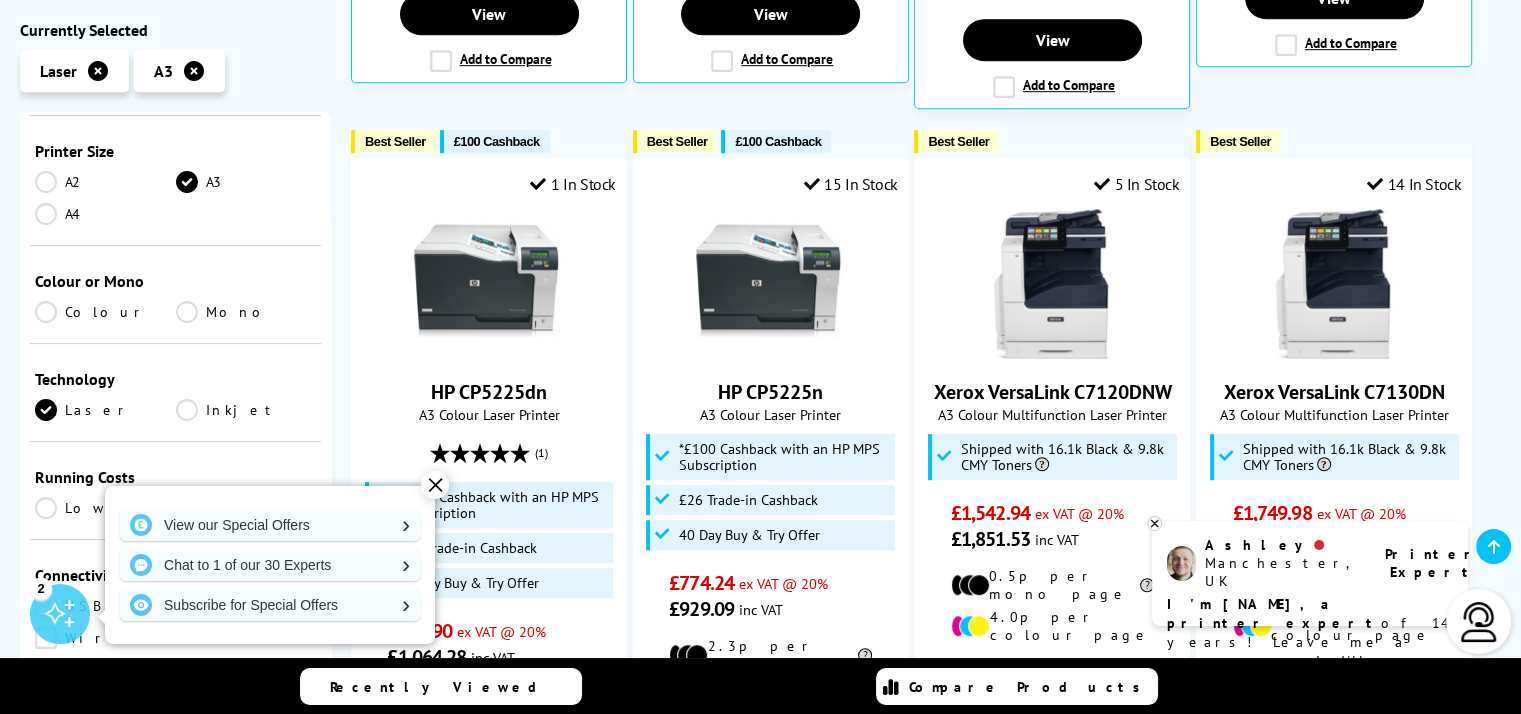 click on "Colour" at bounding box center (105, 312) 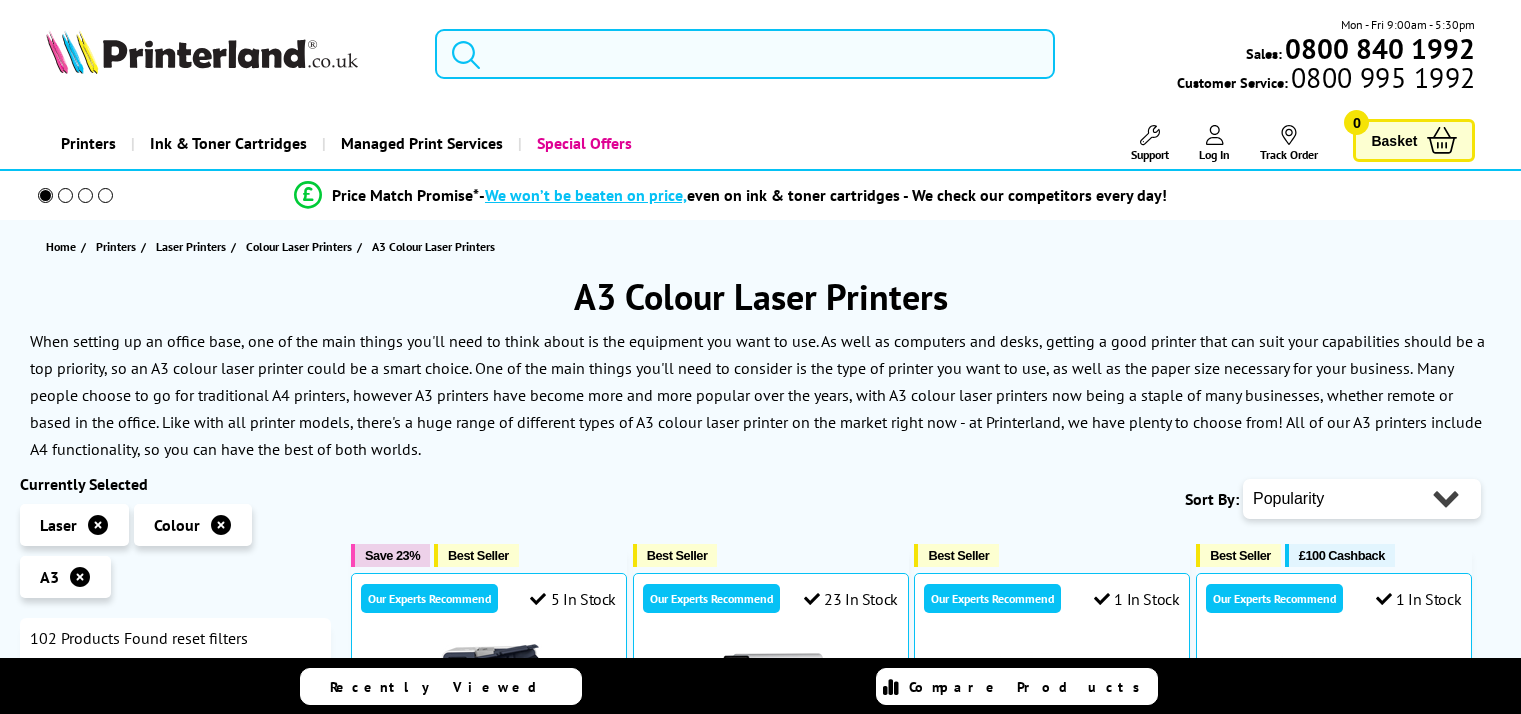 scroll, scrollTop: 0, scrollLeft: 0, axis: both 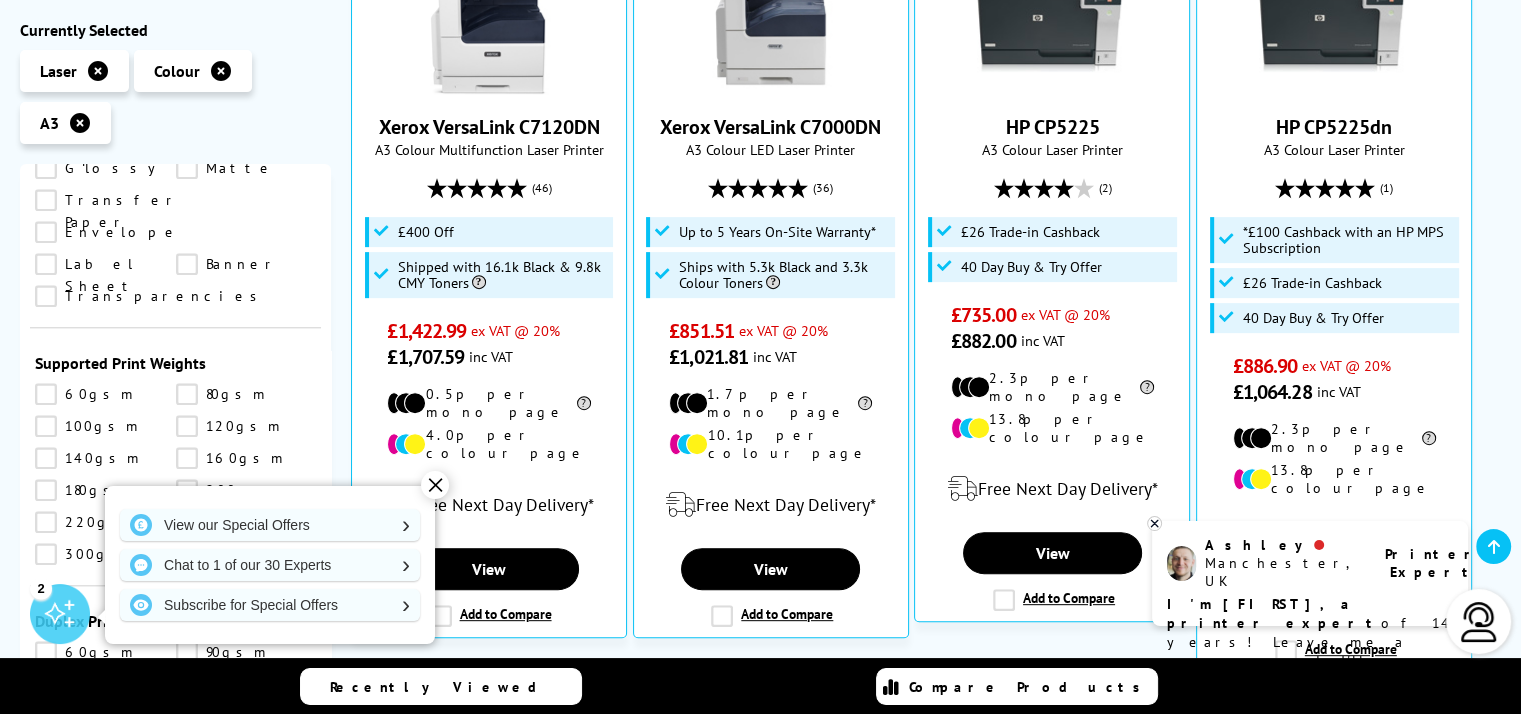 click on "250gsm" at bounding box center (246, 522) 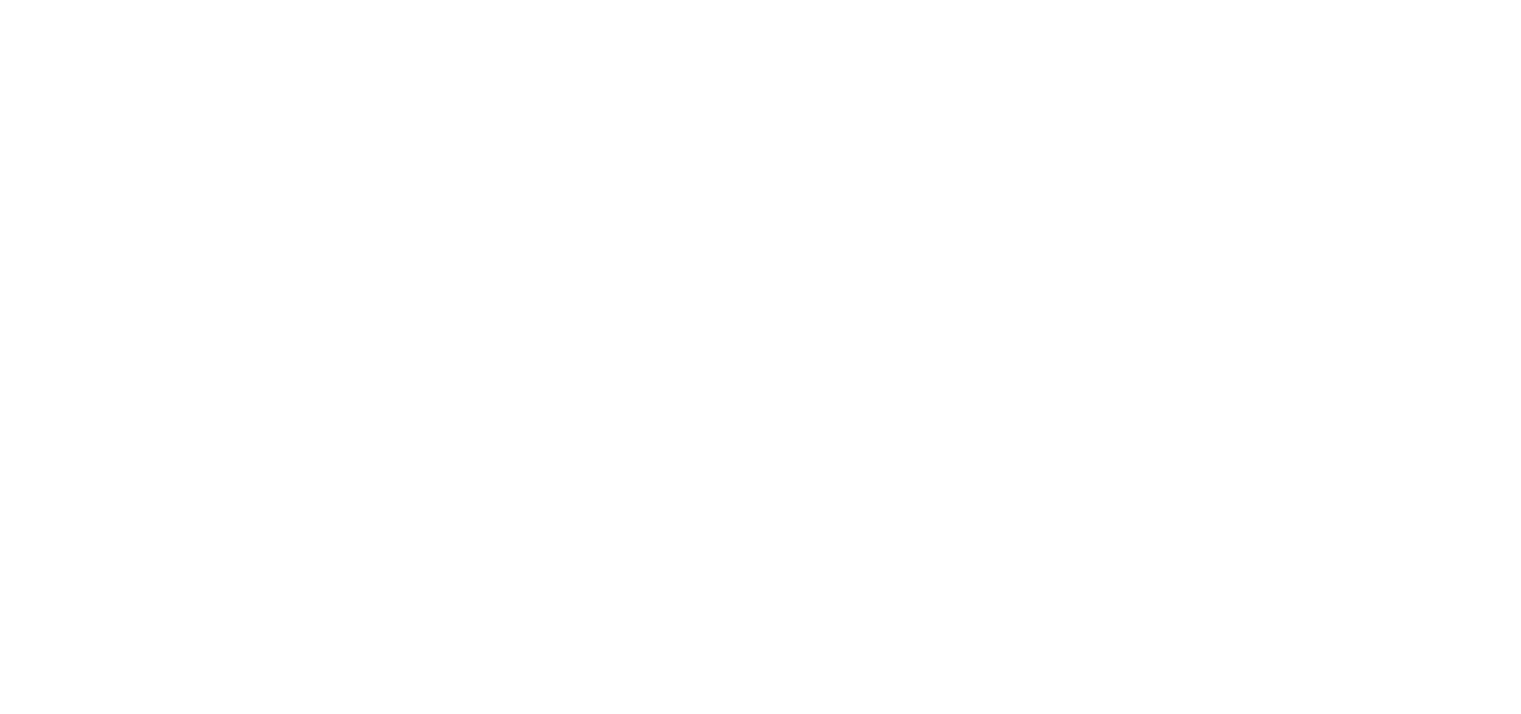 scroll, scrollTop: 0, scrollLeft: 0, axis: both 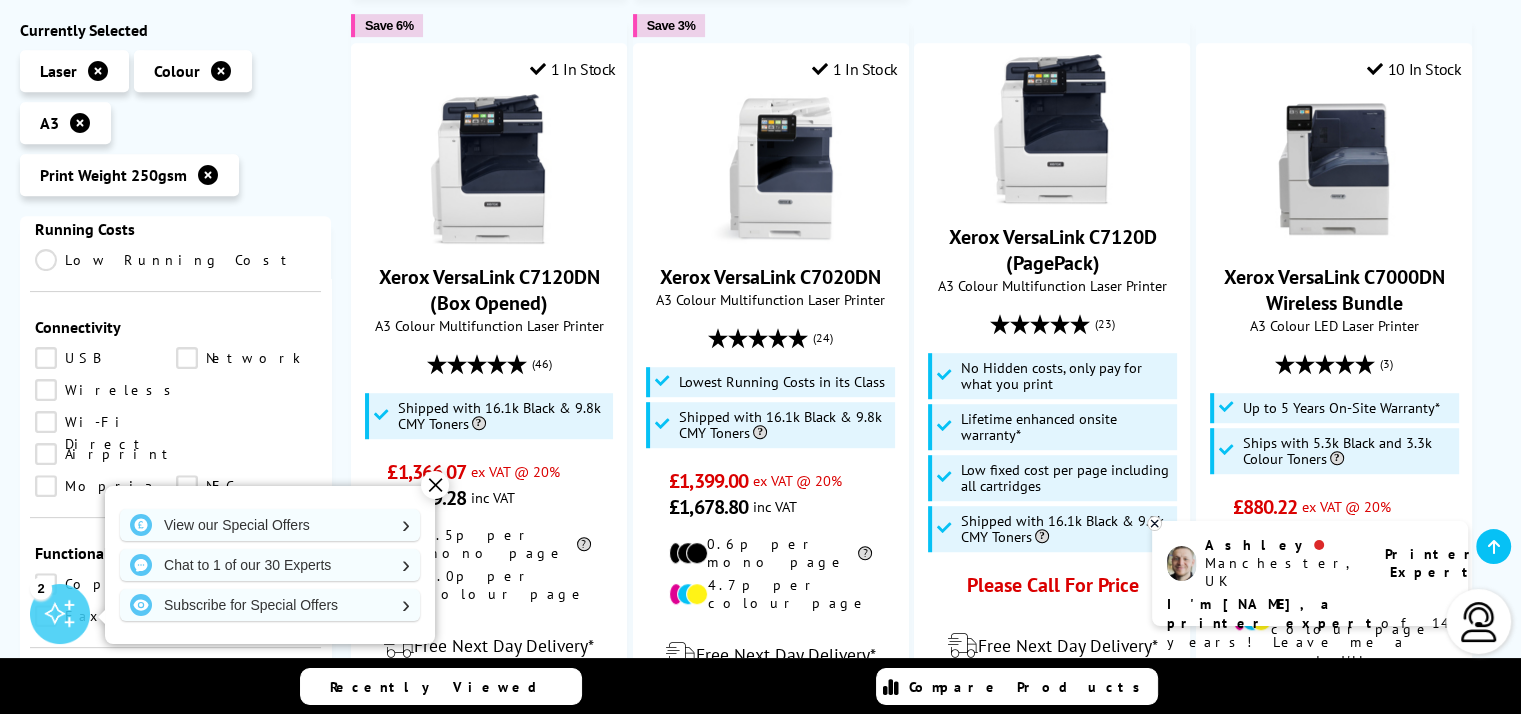 click on "Low Running Cost" at bounding box center (175, 260) 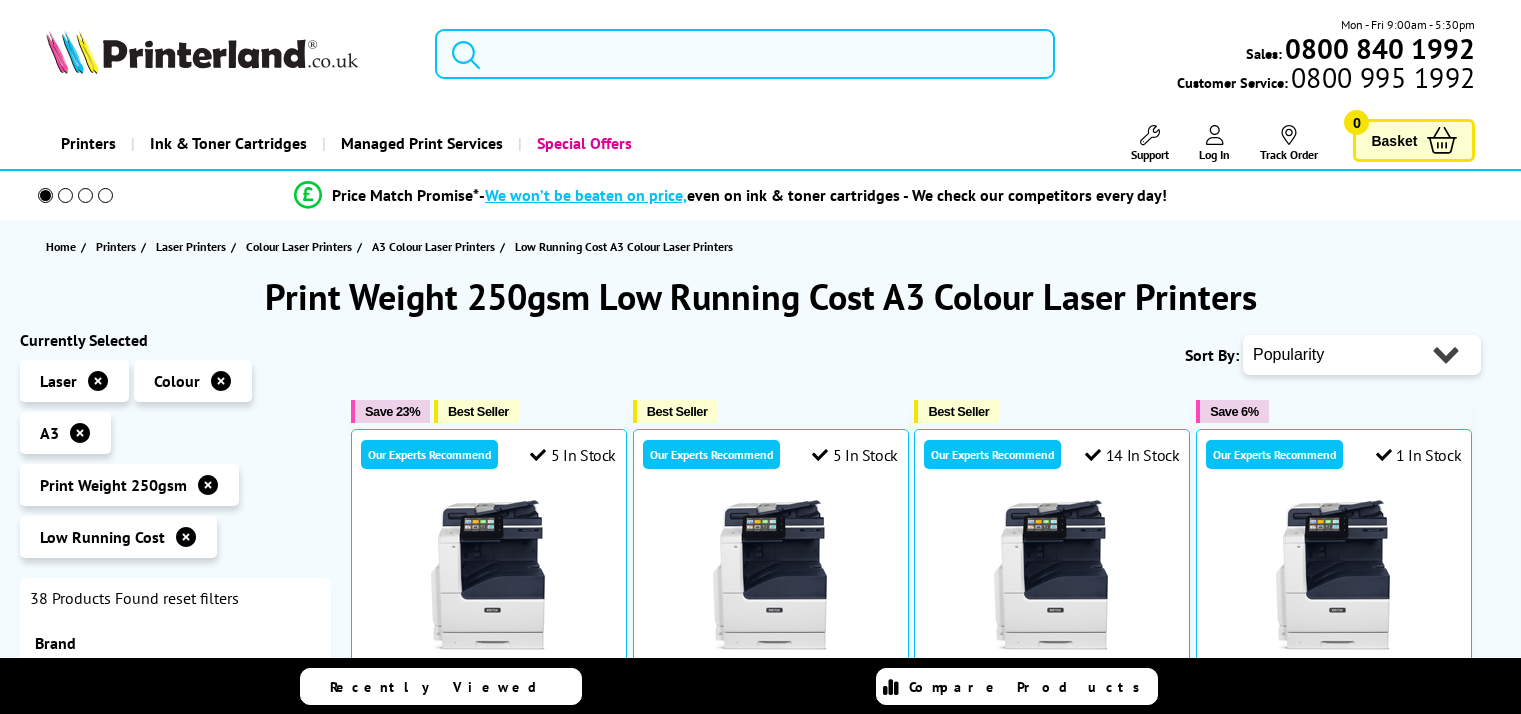 scroll, scrollTop: 0, scrollLeft: 0, axis: both 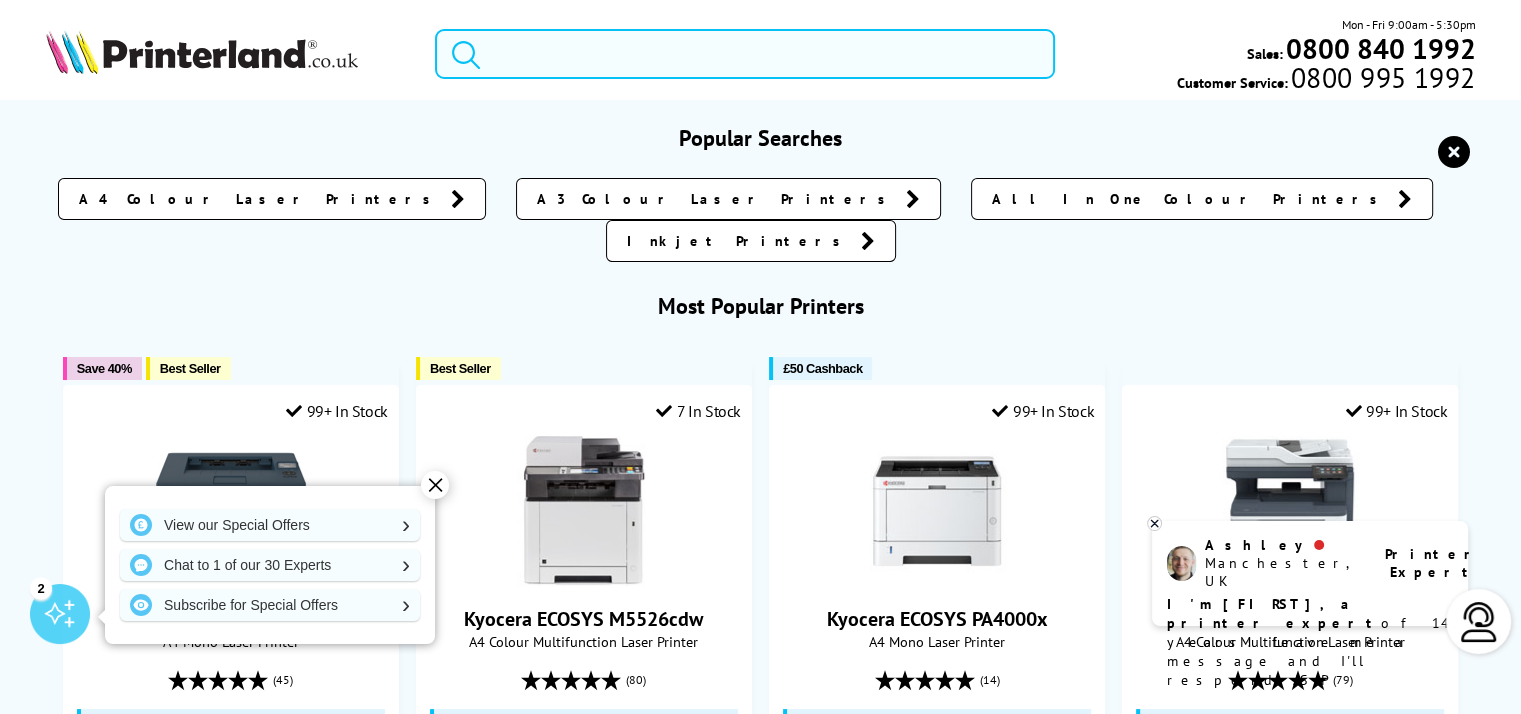 paste on "Xerox C8230" 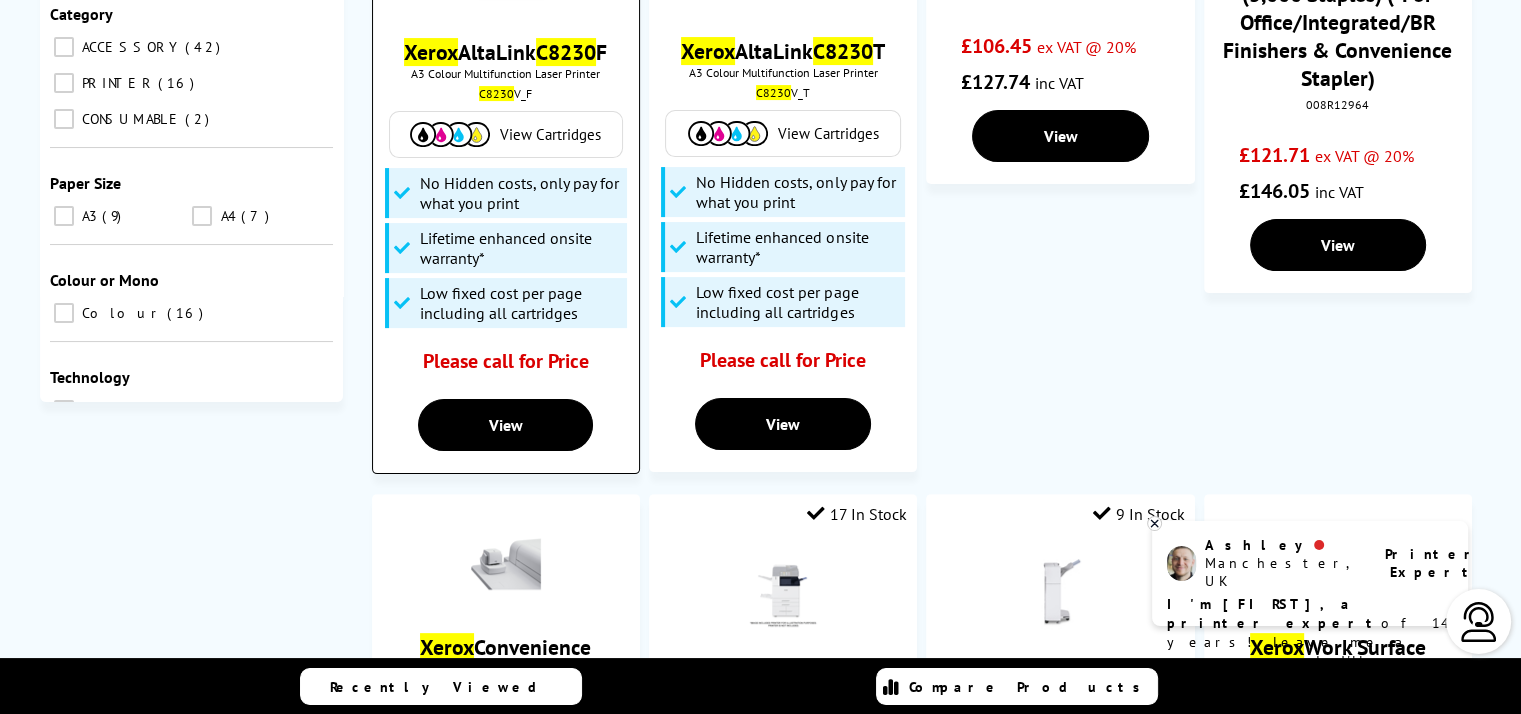 scroll, scrollTop: 500, scrollLeft: 0, axis: vertical 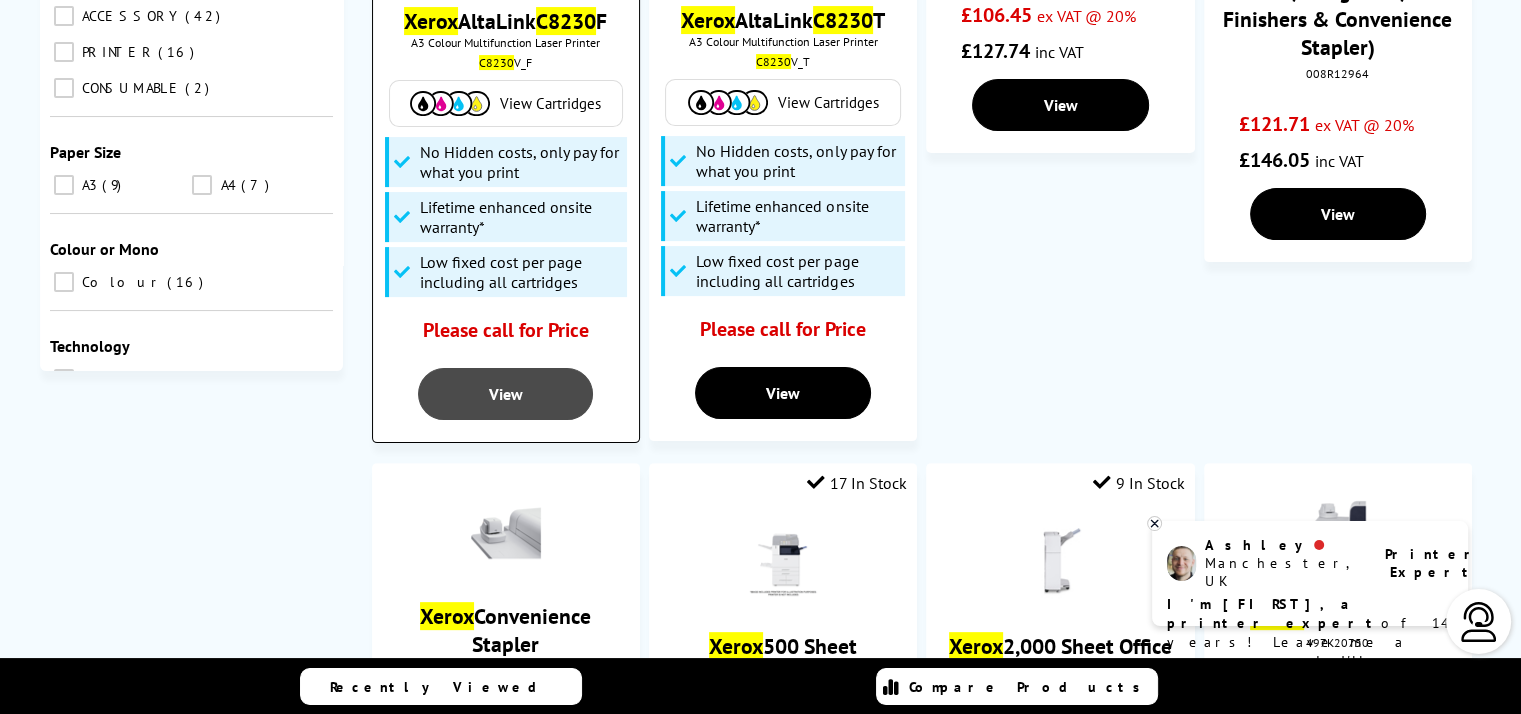 type on "Xerox C8230" 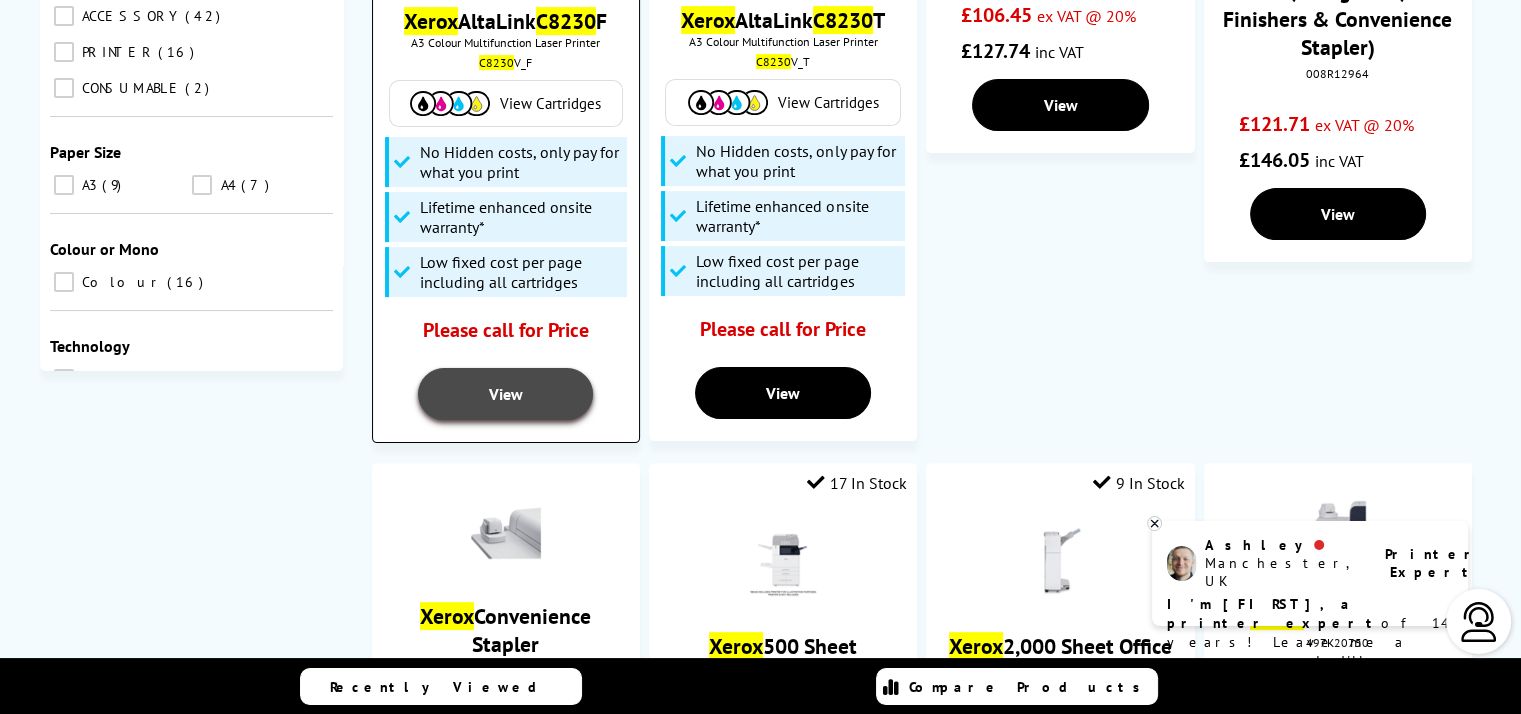 click on "View" at bounding box center [506, 394] 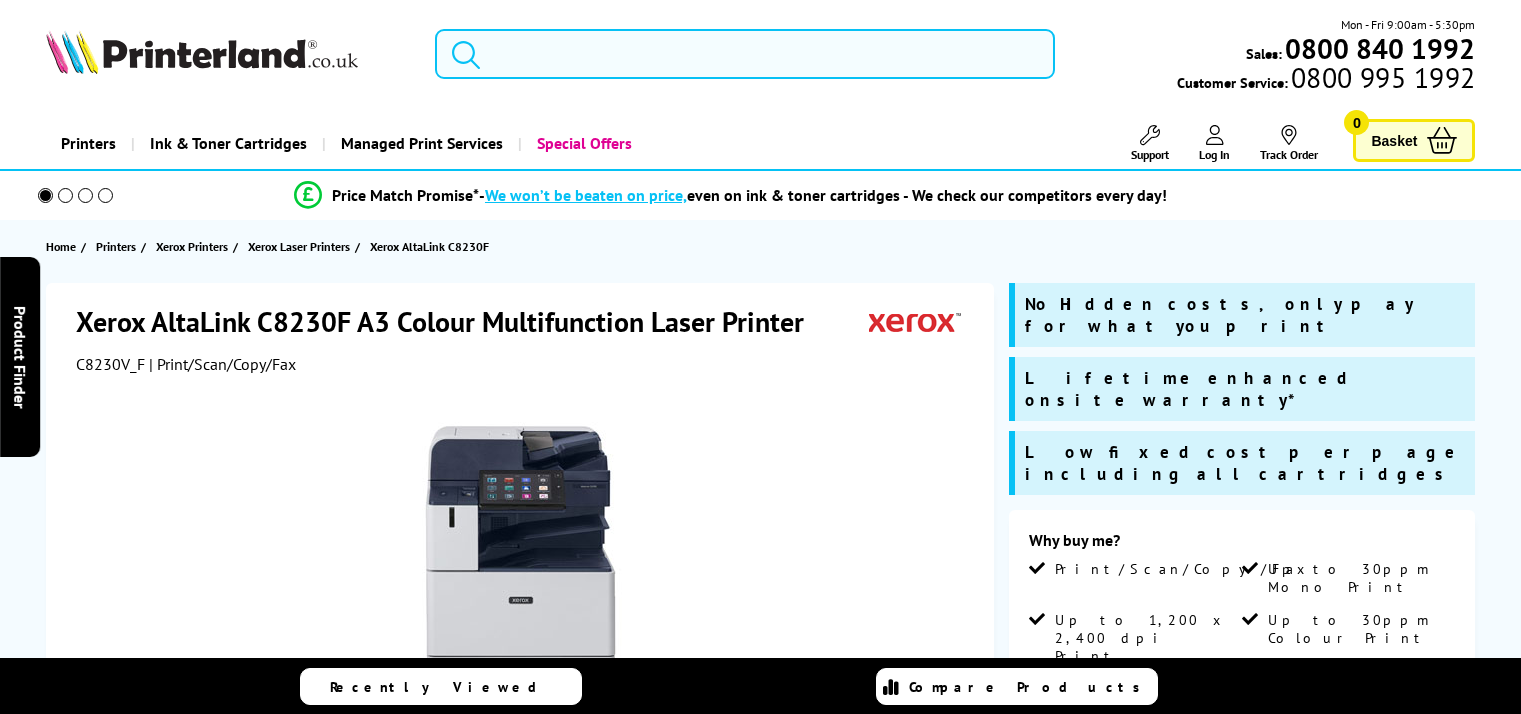 scroll, scrollTop: 0, scrollLeft: 0, axis: both 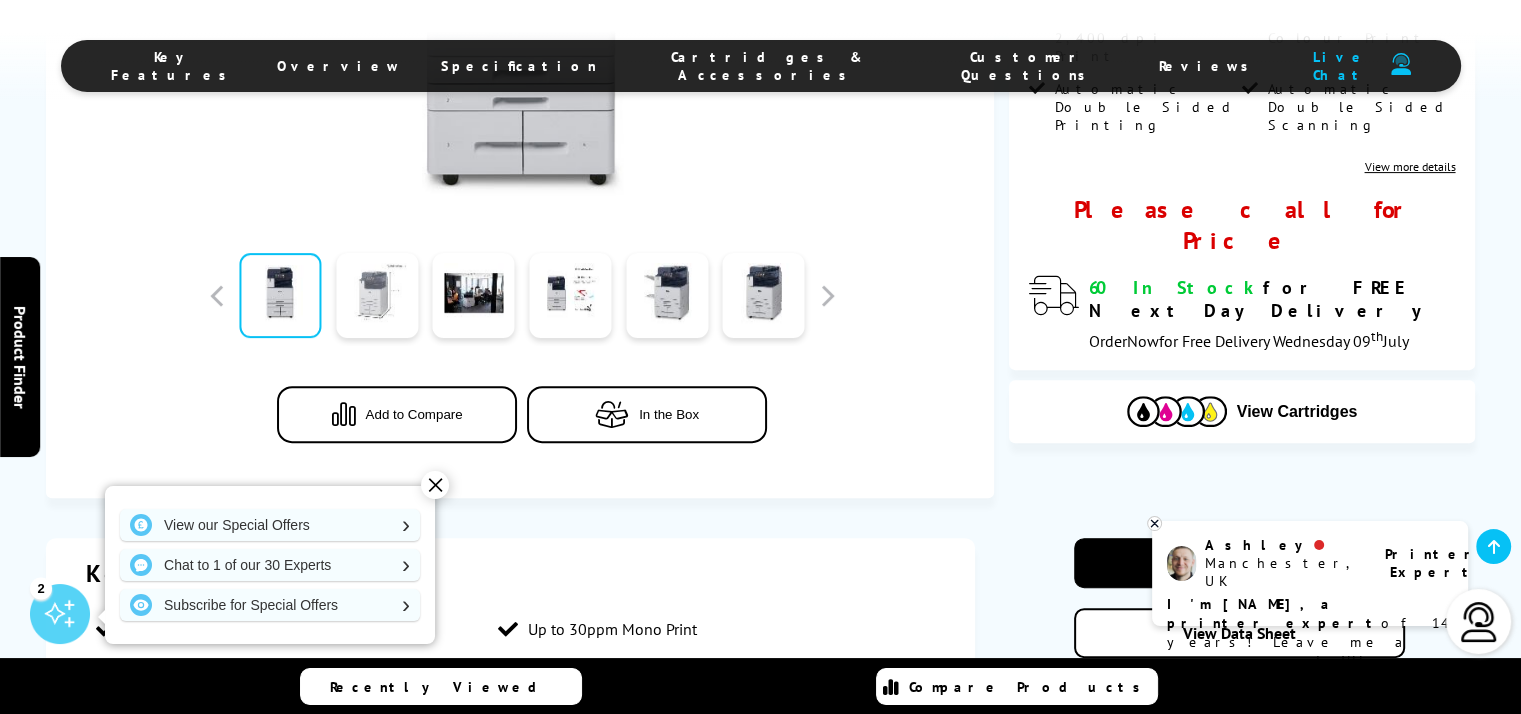 click at bounding box center [377, 295] 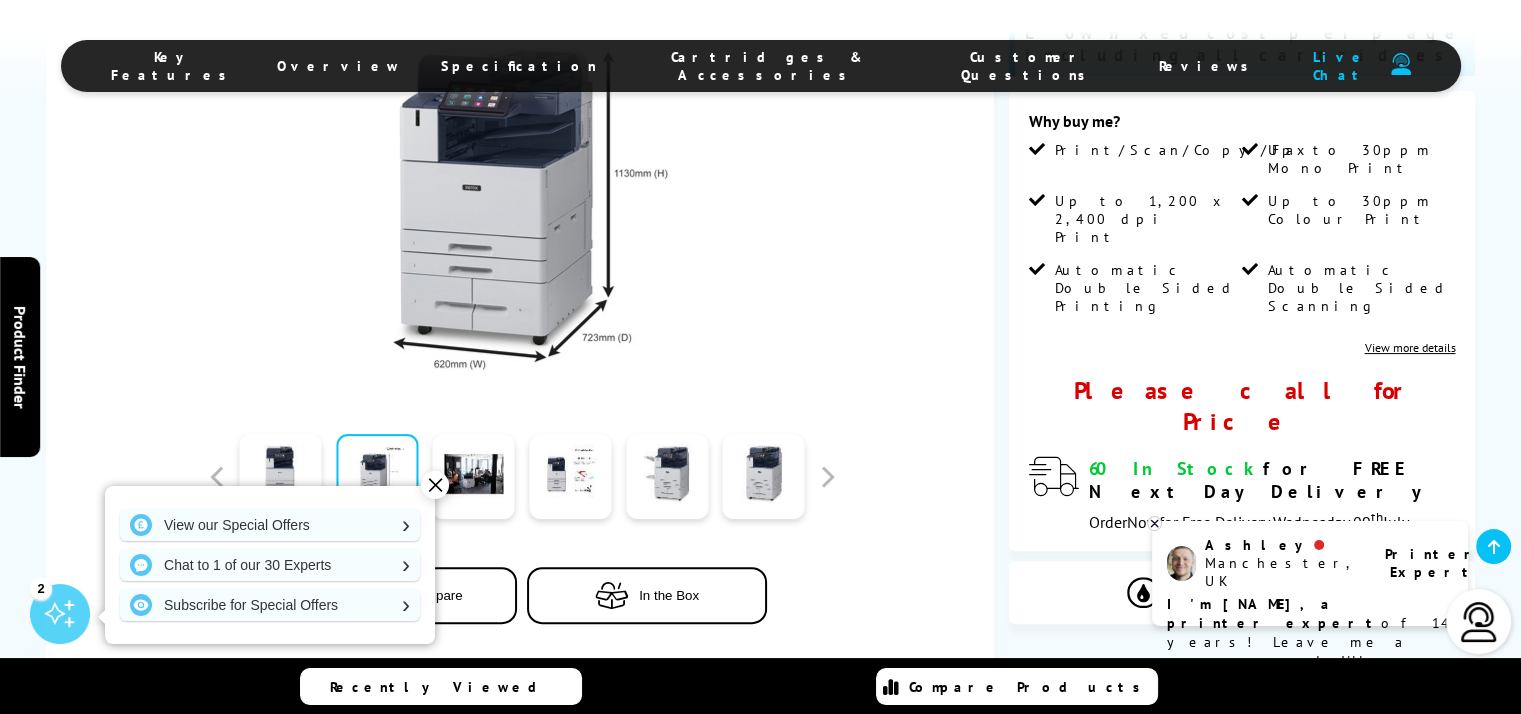 scroll, scrollTop: 600, scrollLeft: 0, axis: vertical 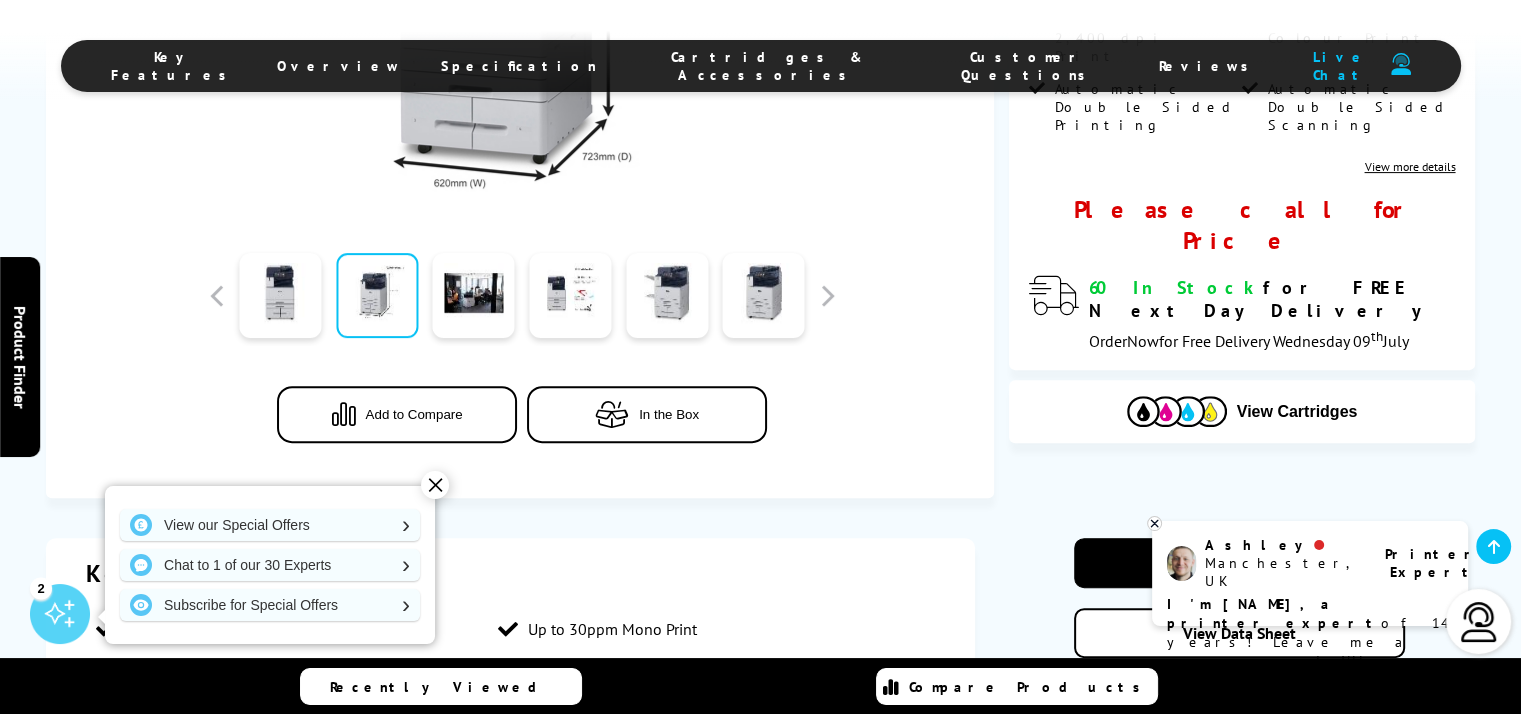 click at bounding box center (612, 414) 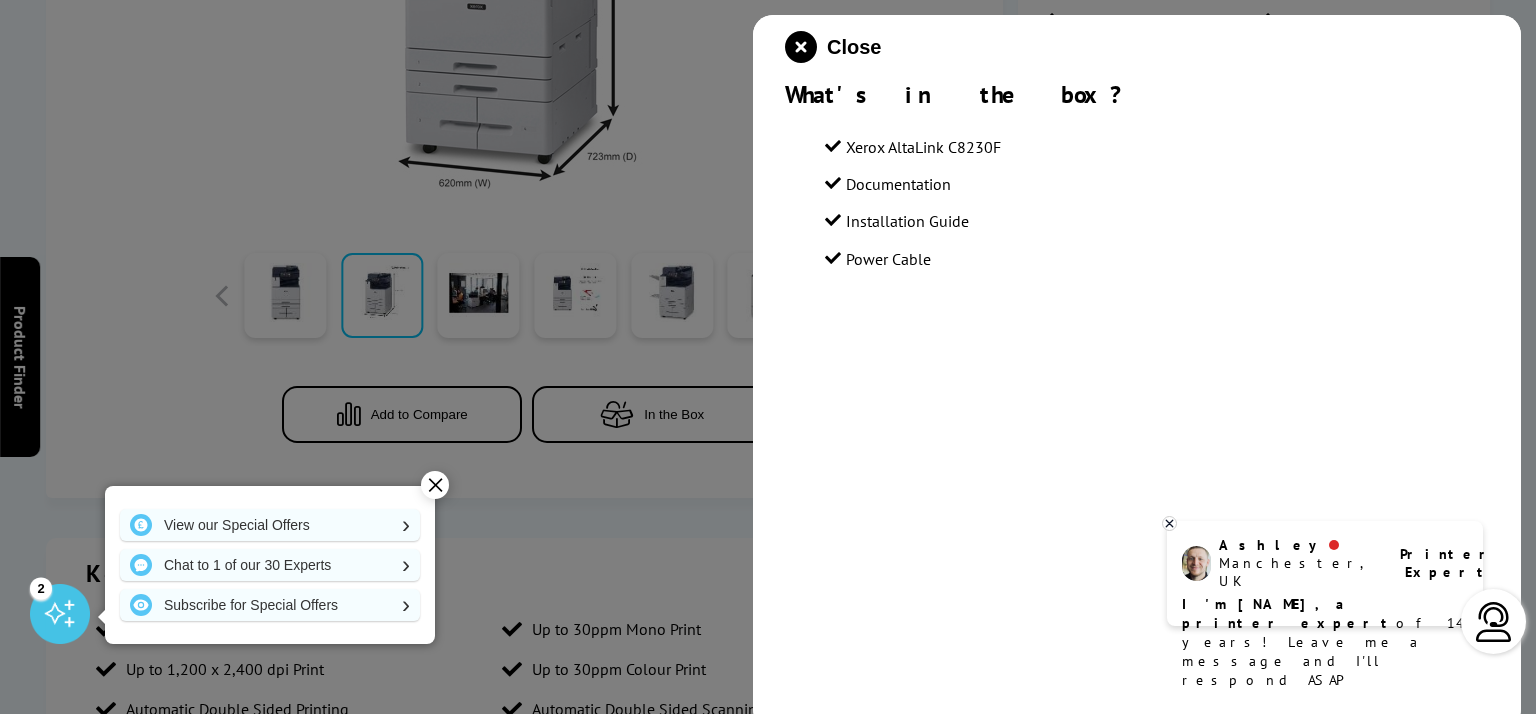 click at bounding box center [768, 357] 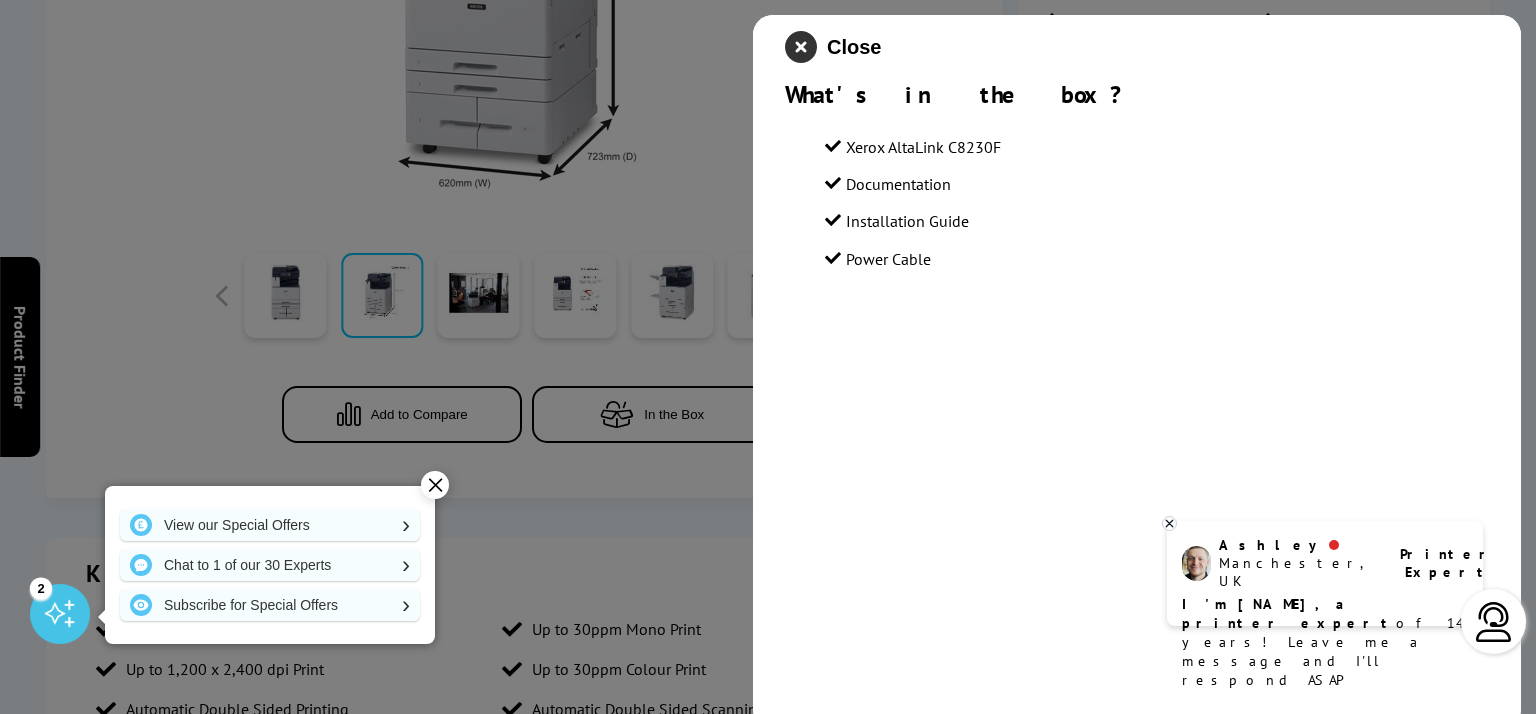 click at bounding box center (801, 47) 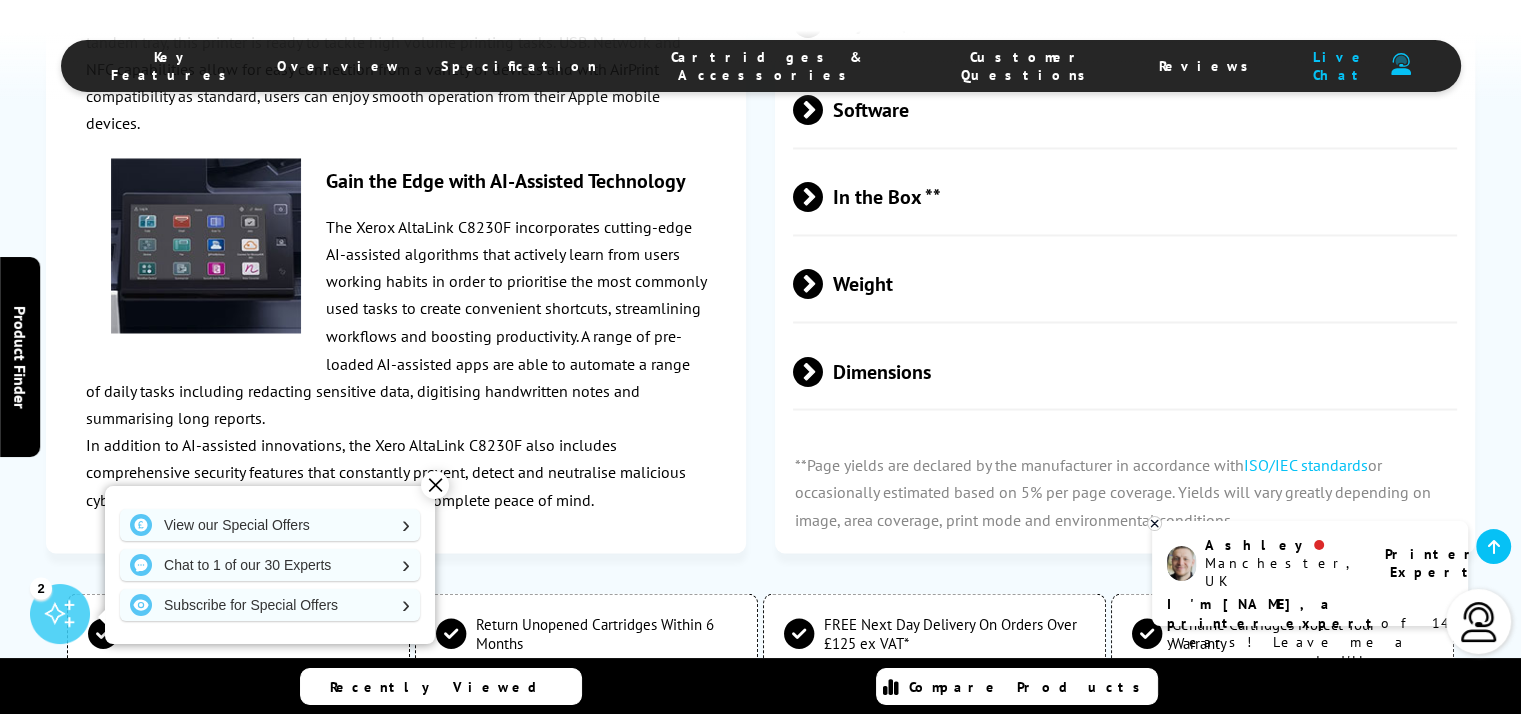 scroll, scrollTop: 3500, scrollLeft: 0, axis: vertical 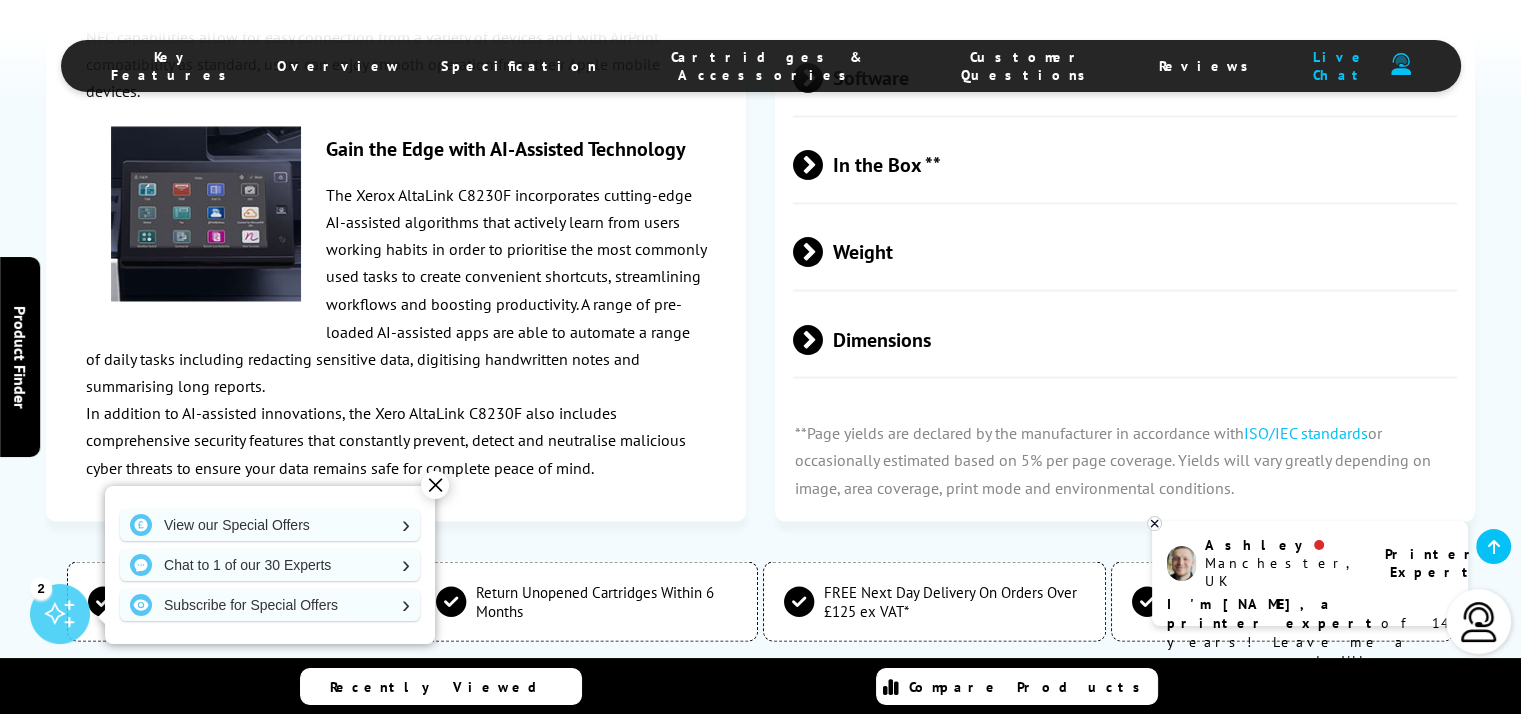 click on "Weight" at bounding box center (1125, 251) 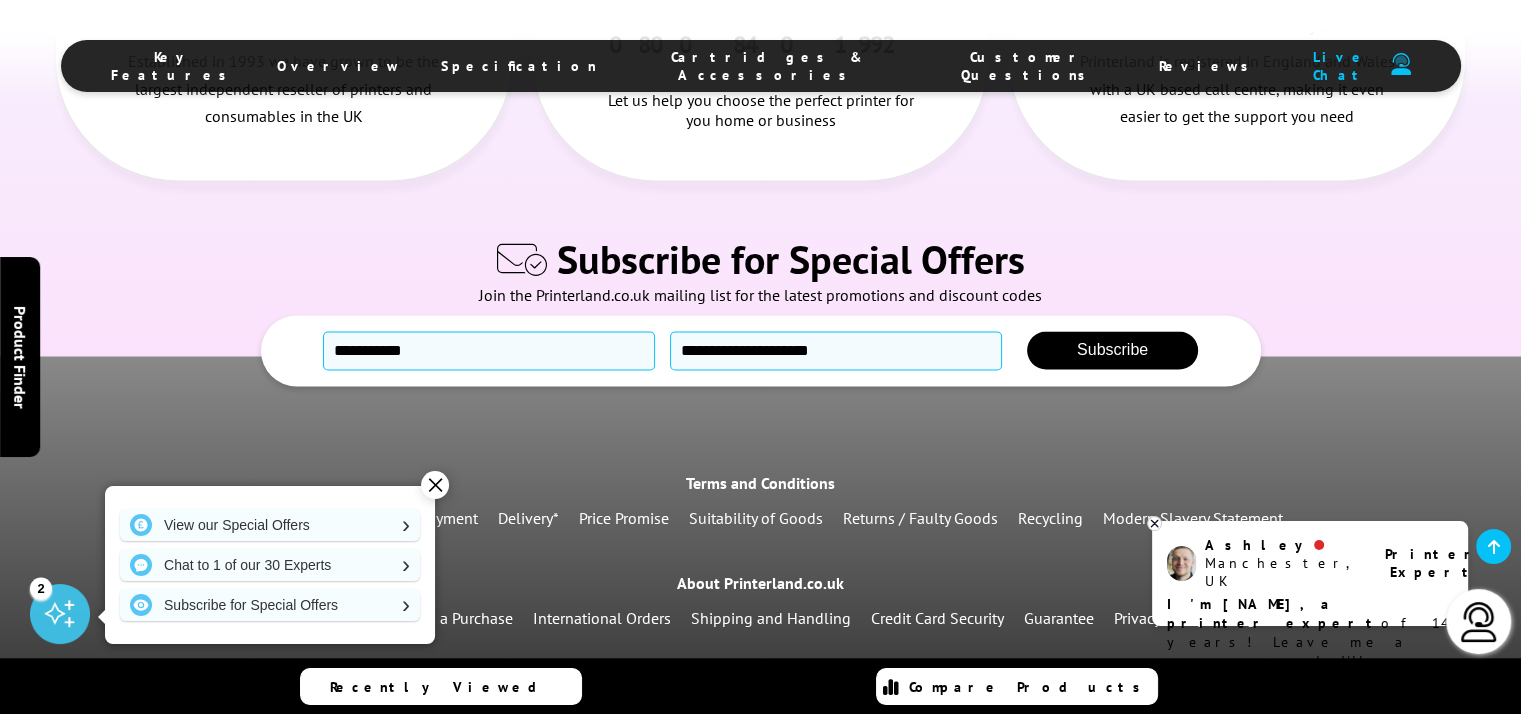 scroll, scrollTop: 10679, scrollLeft: 0, axis: vertical 